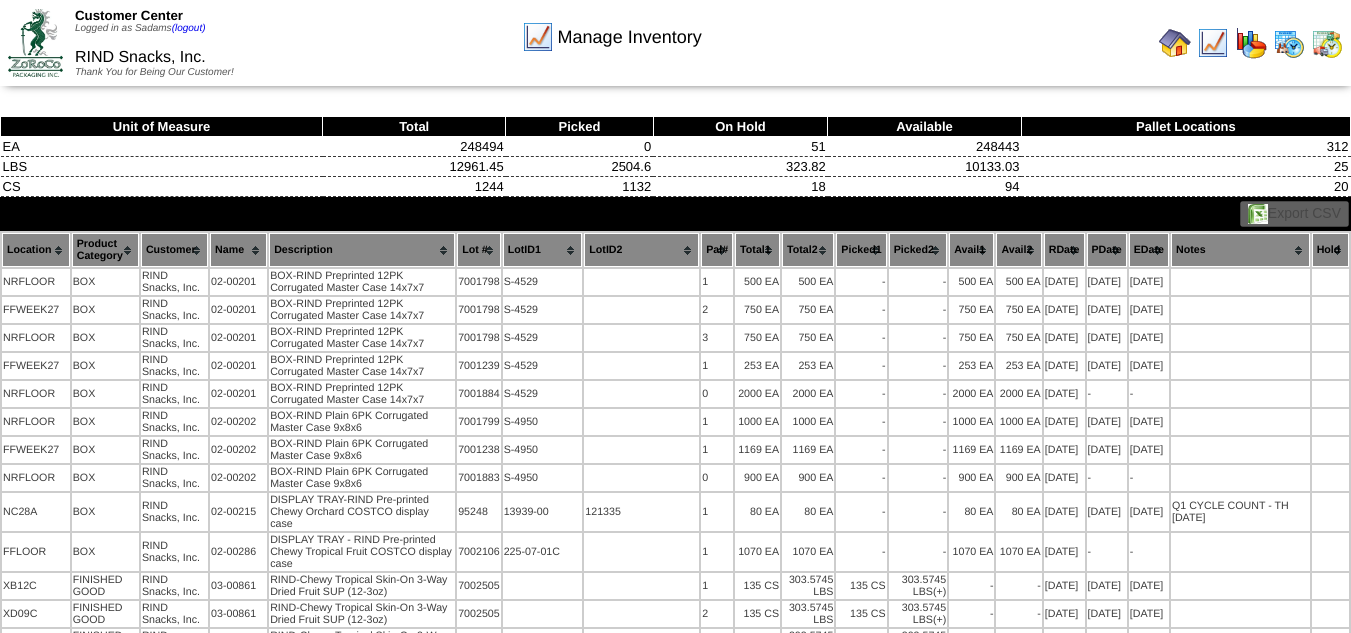 scroll, scrollTop: 0, scrollLeft: 0, axis: both 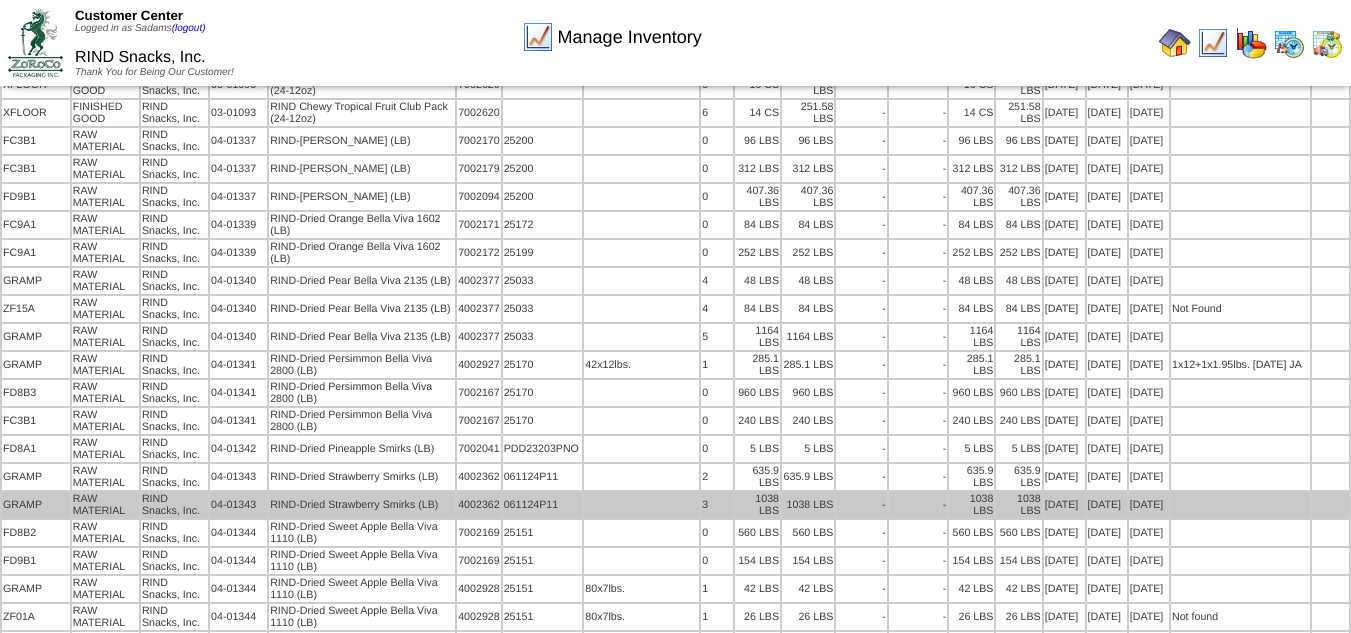 drag, startPoint x: 1095, startPoint y: 131, endPoint x: 624, endPoint y: 495, distance: 595.26215 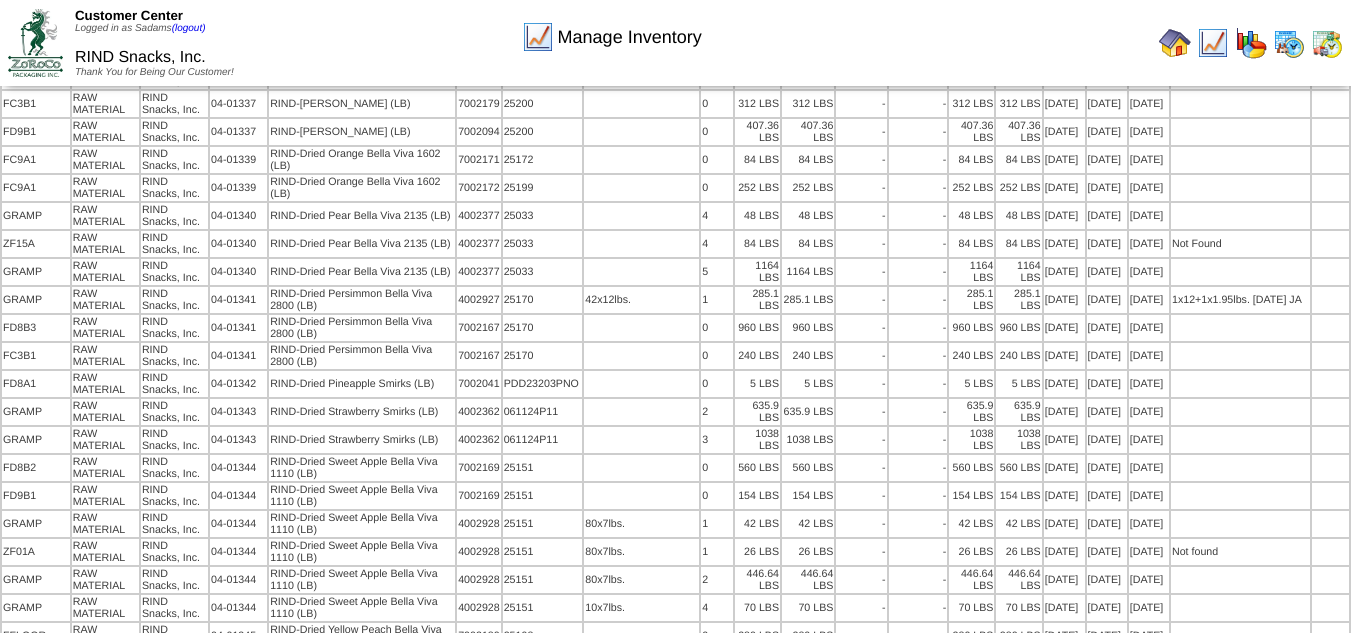 scroll, scrollTop: 1044, scrollLeft: 0, axis: vertical 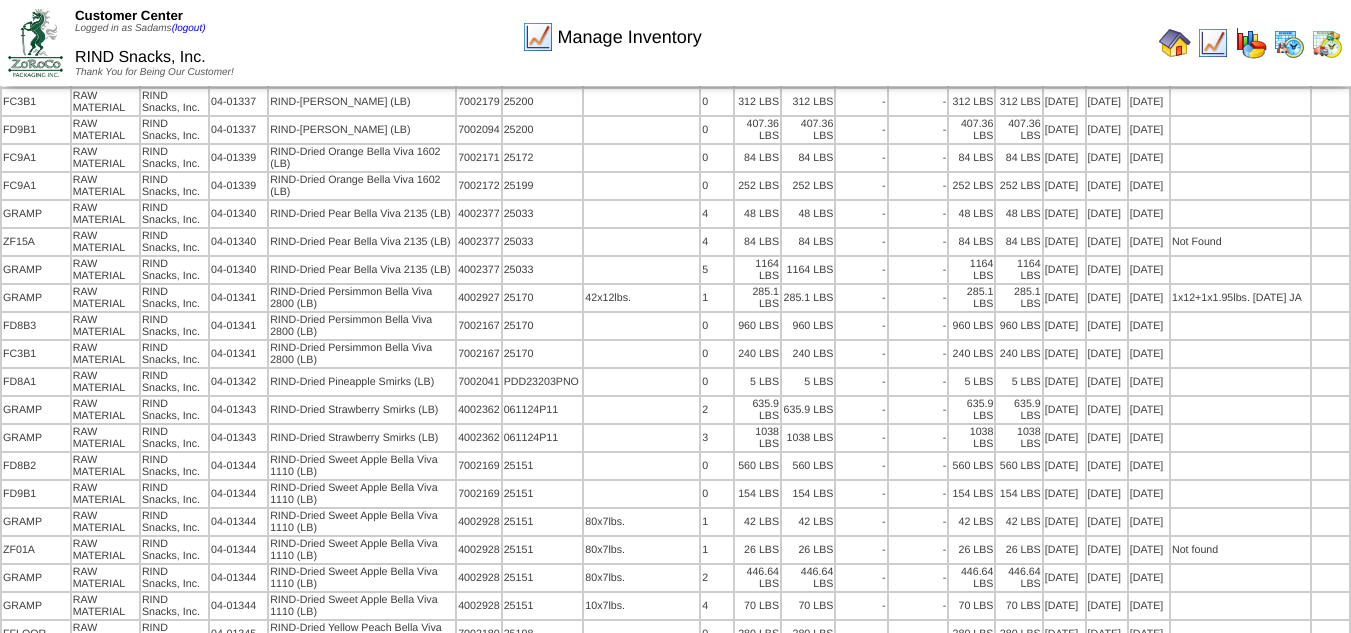 click at bounding box center [1175, 43] 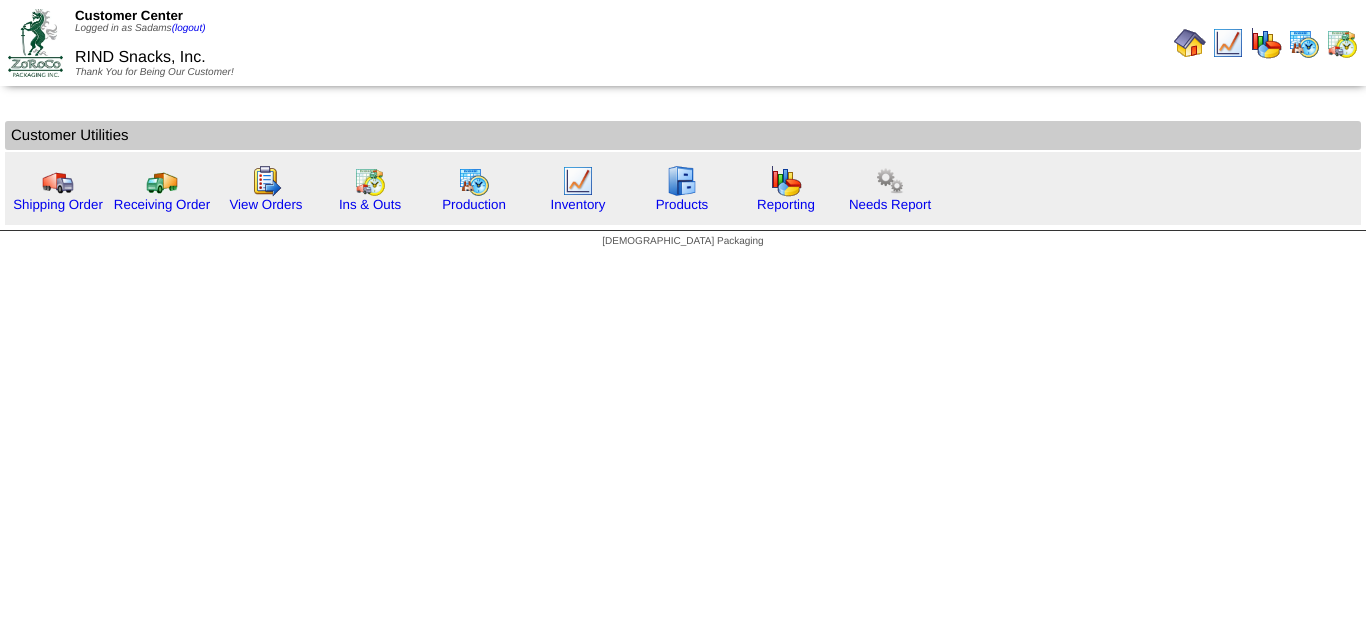 scroll, scrollTop: 0, scrollLeft: 0, axis: both 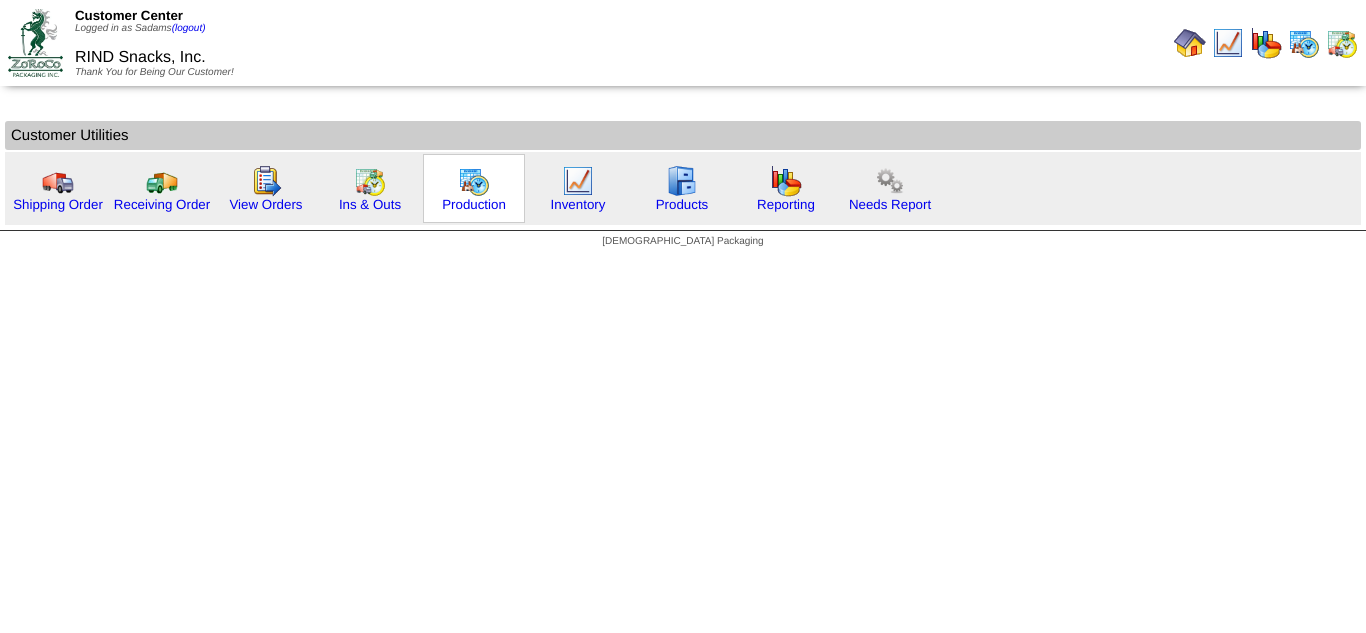 click on "Production" at bounding box center [474, 188] 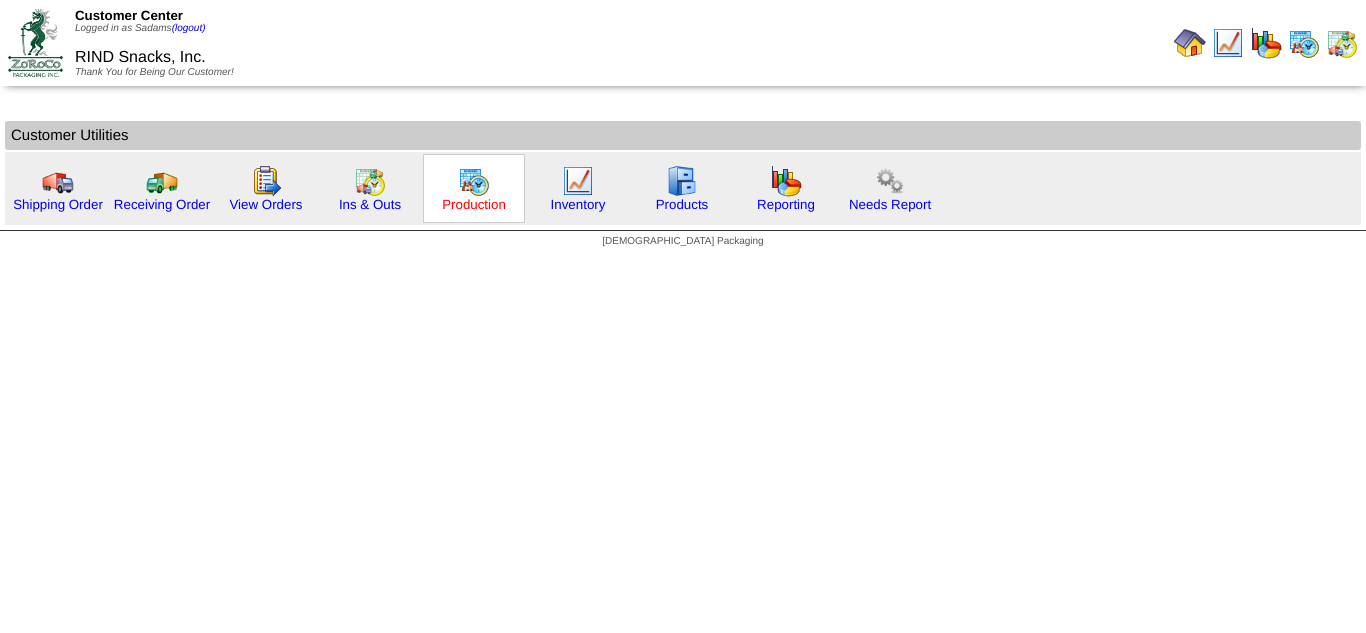click on "Production" at bounding box center (474, 204) 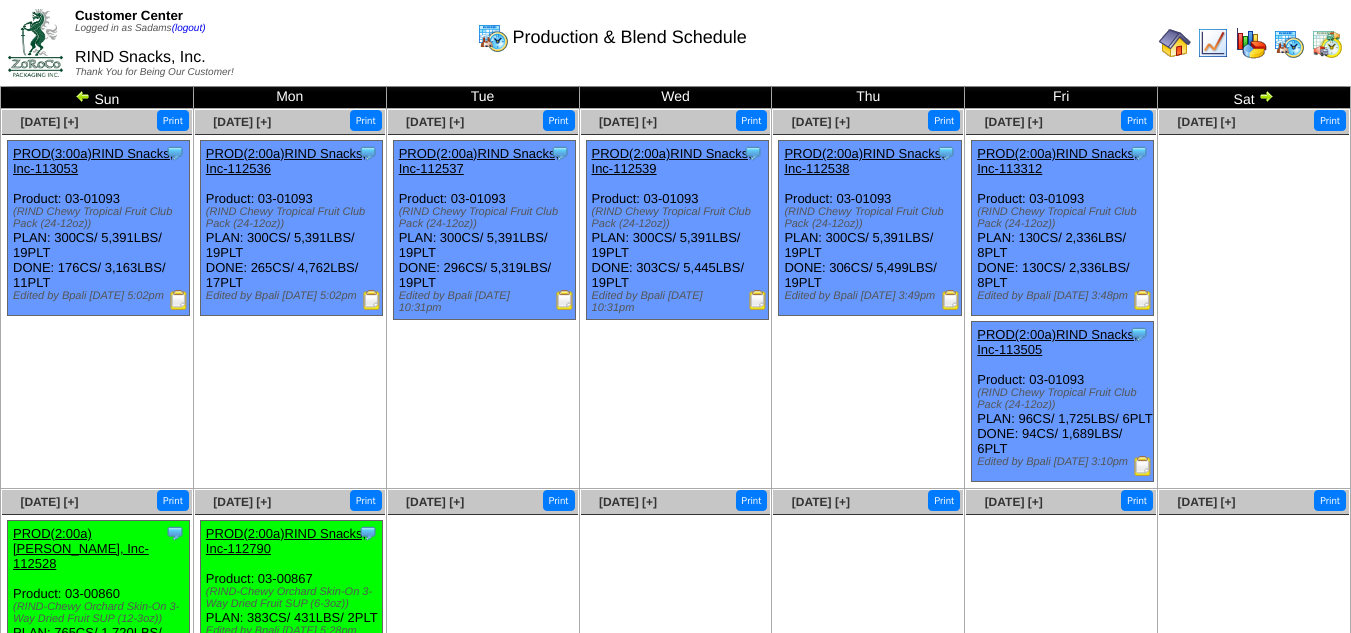 scroll, scrollTop: 23, scrollLeft: 0, axis: vertical 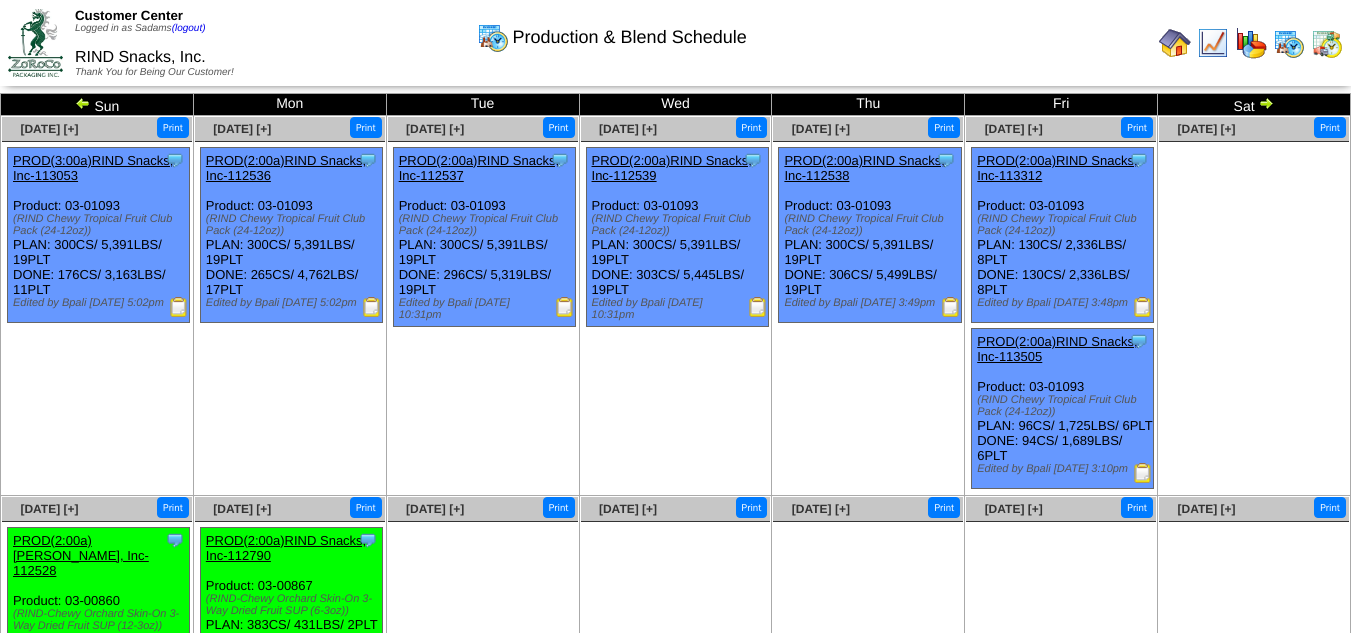 click at bounding box center (1143, 307) 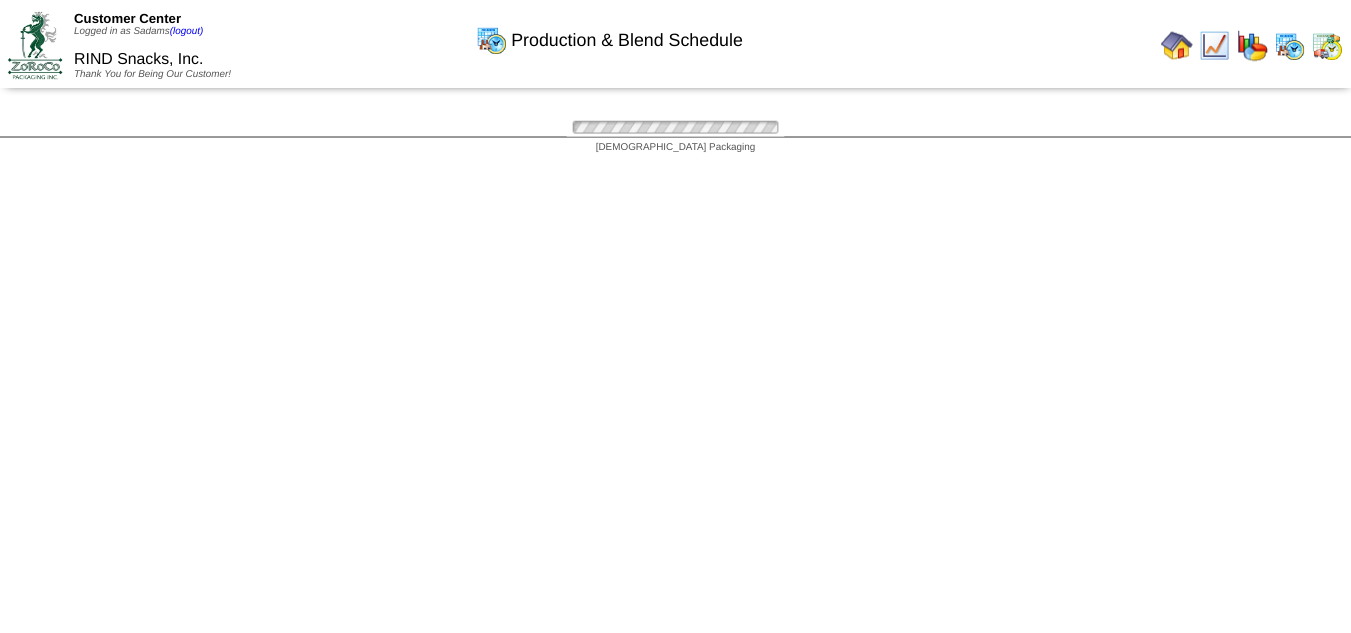 scroll, scrollTop: 23, scrollLeft: 0, axis: vertical 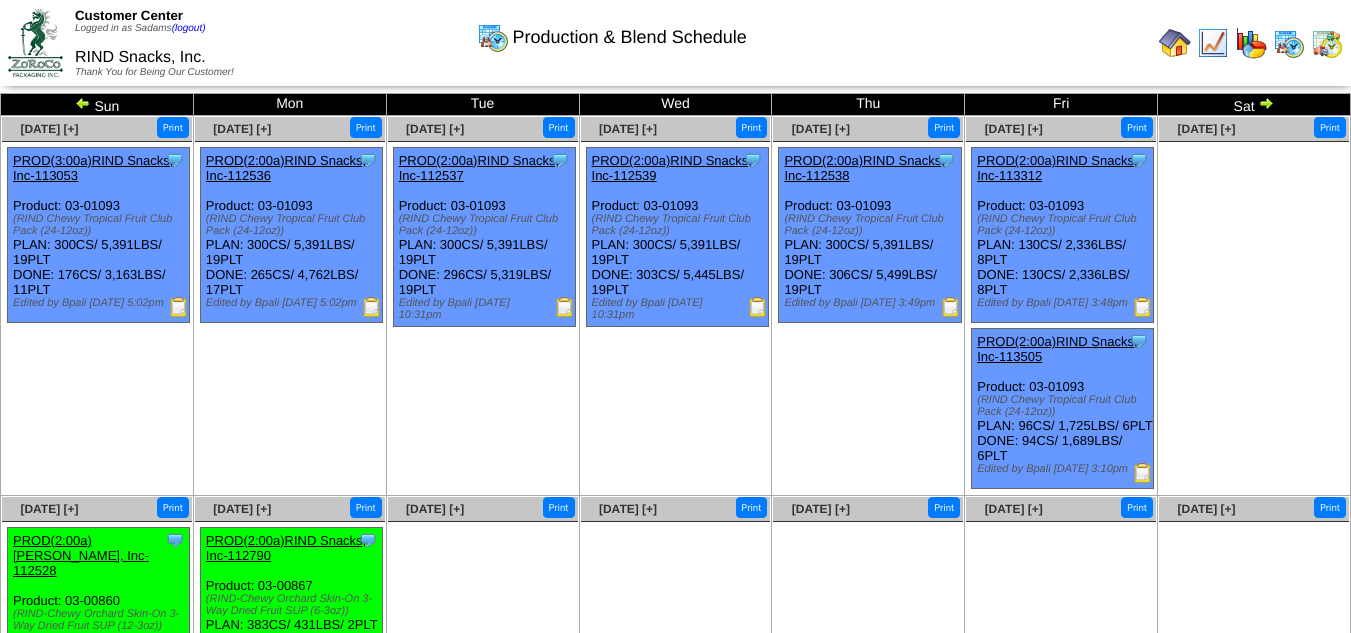 click at bounding box center [1143, 473] 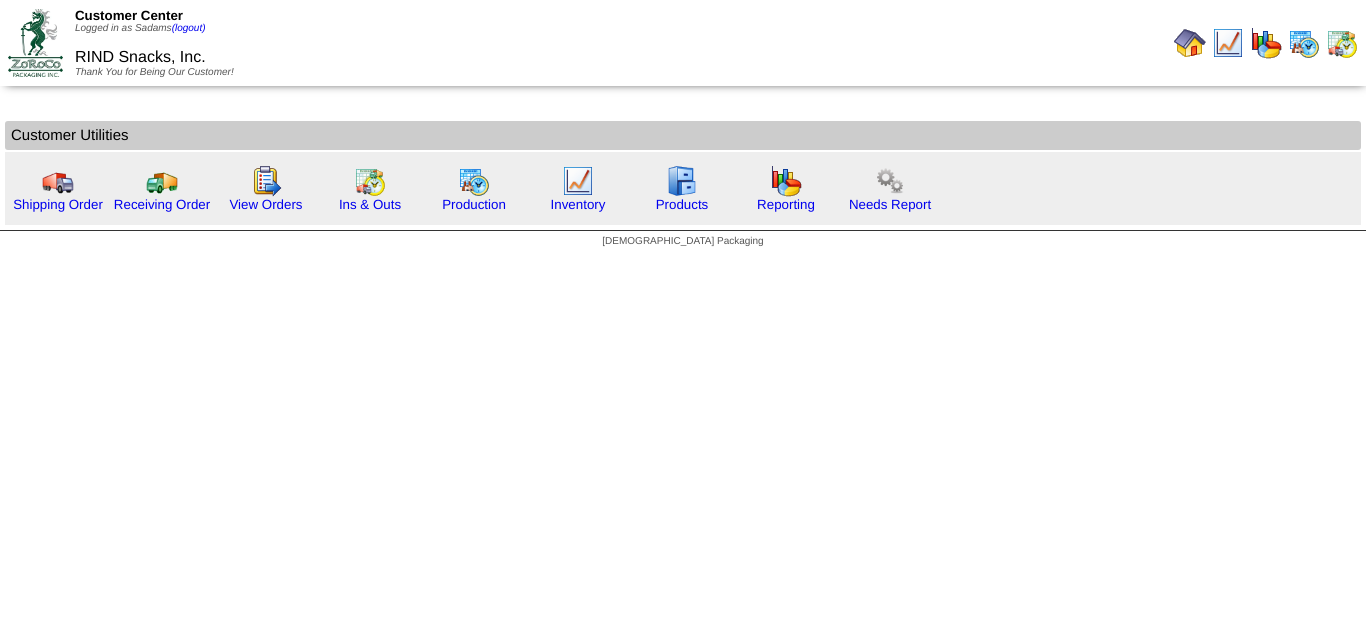 scroll, scrollTop: 0, scrollLeft: 0, axis: both 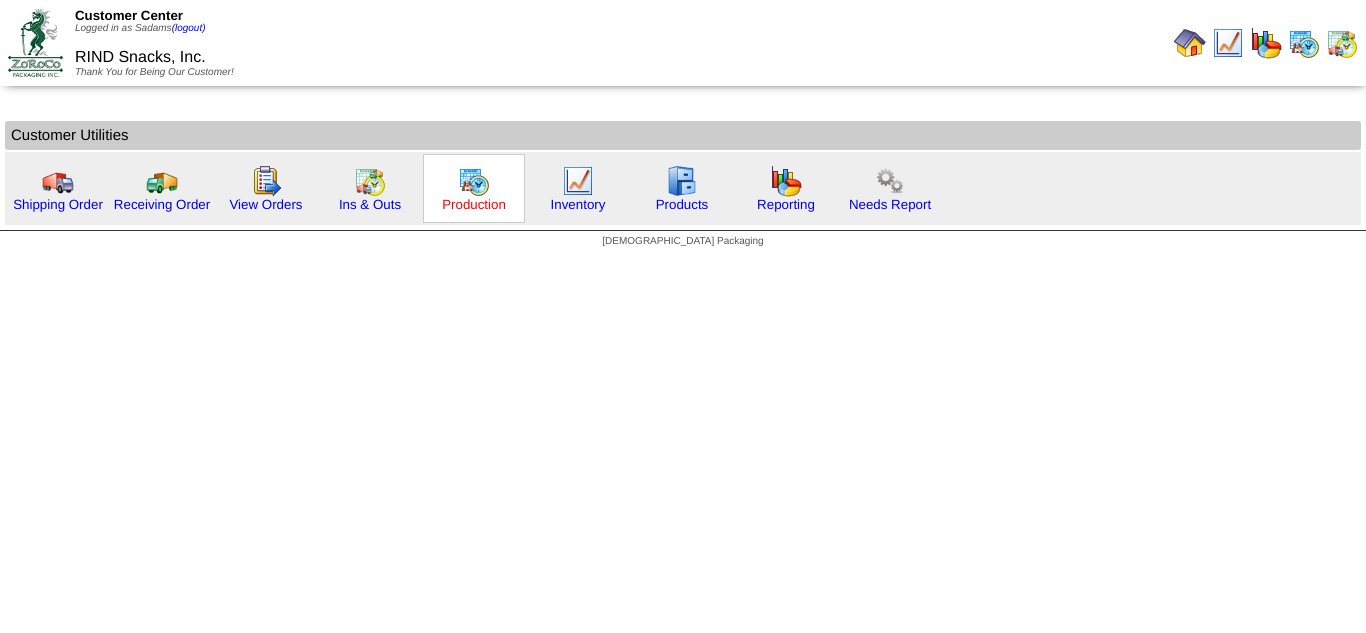 click on "Production" at bounding box center (474, 204) 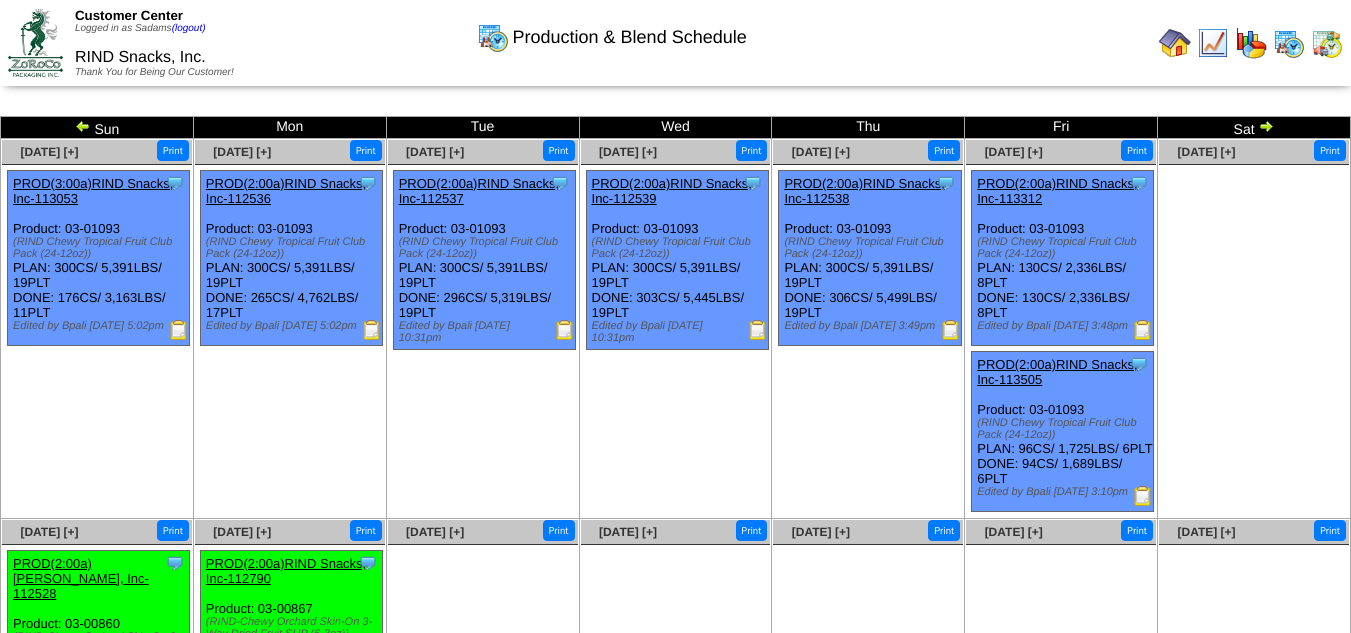 scroll, scrollTop: 19, scrollLeft: 0, axis: vertical 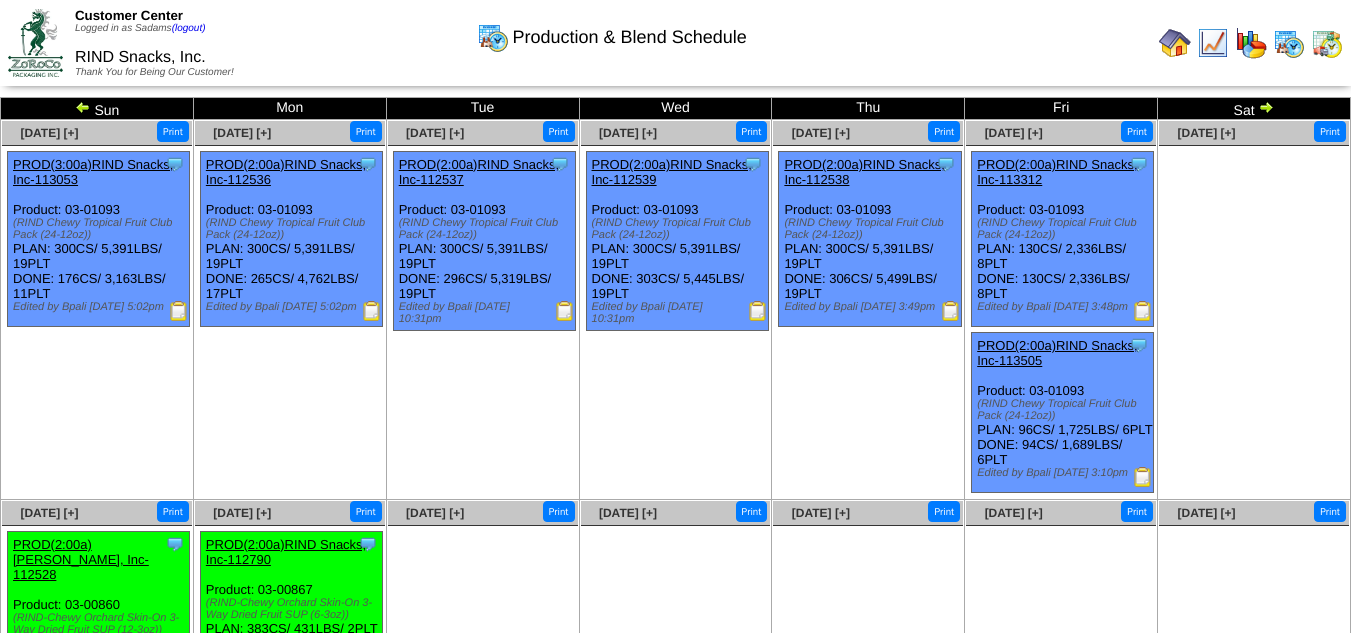 click at bounding box center (565, 311) 